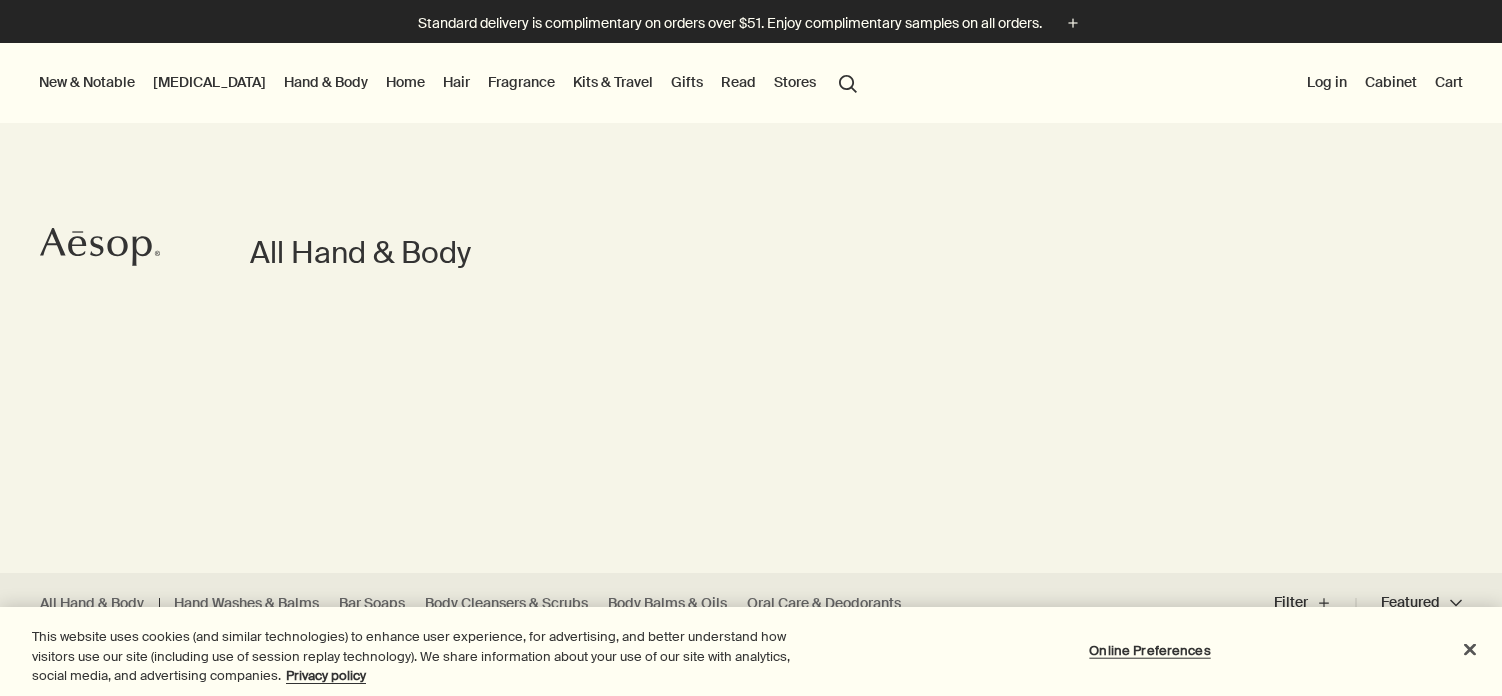 scroll, scrollTop: 0, scrollLeft: 0, axis: both 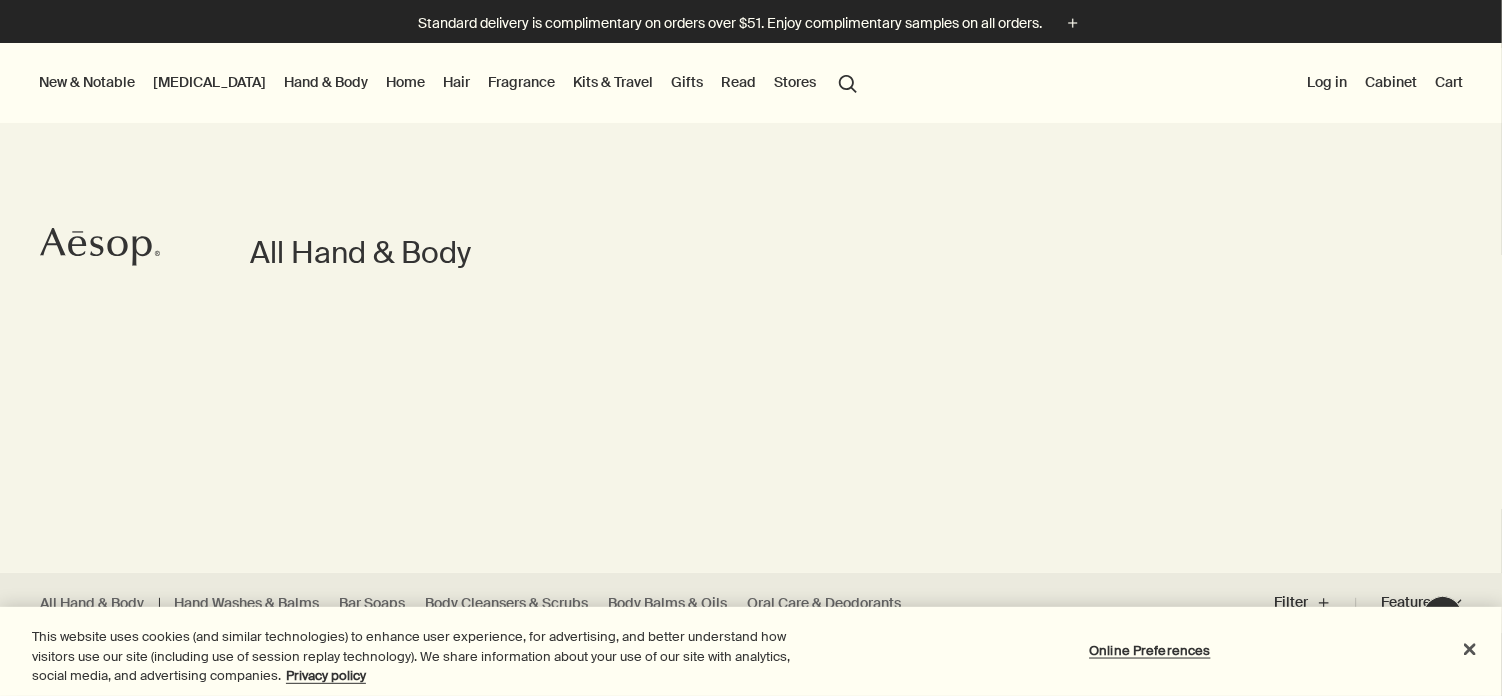 click at bounding box center [751, 696] 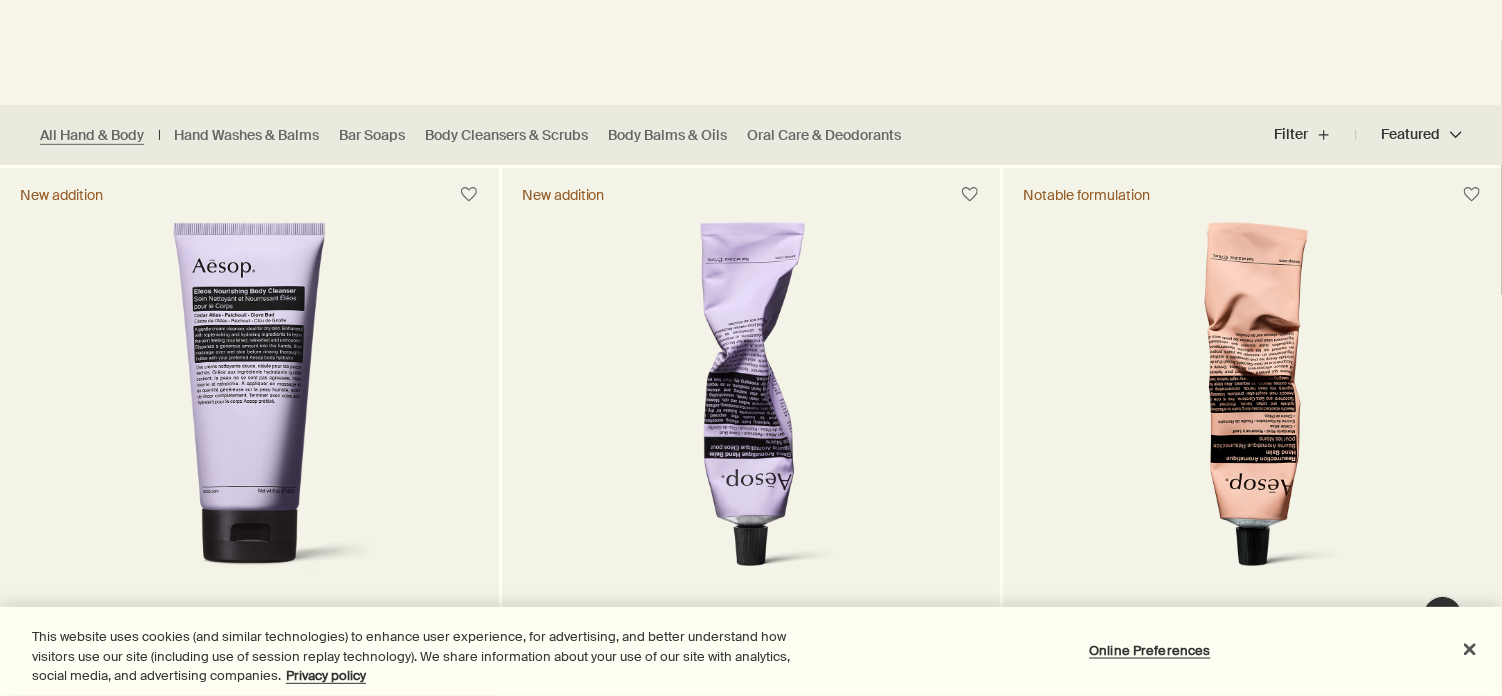 scroll, scrollTop: 500, scrollLeft: 0, axis: vertical 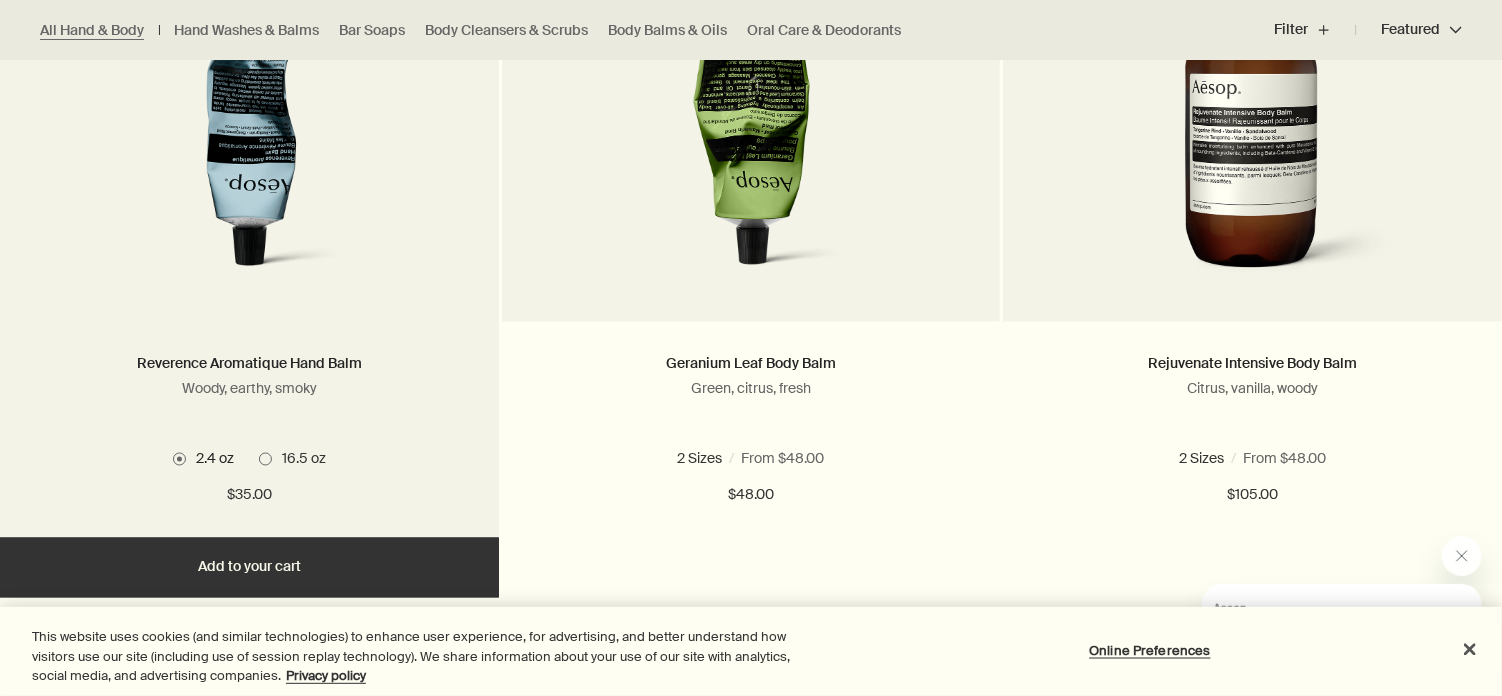 click on "2.4 oz 16.5 oz" at bounding box center (249, 459) 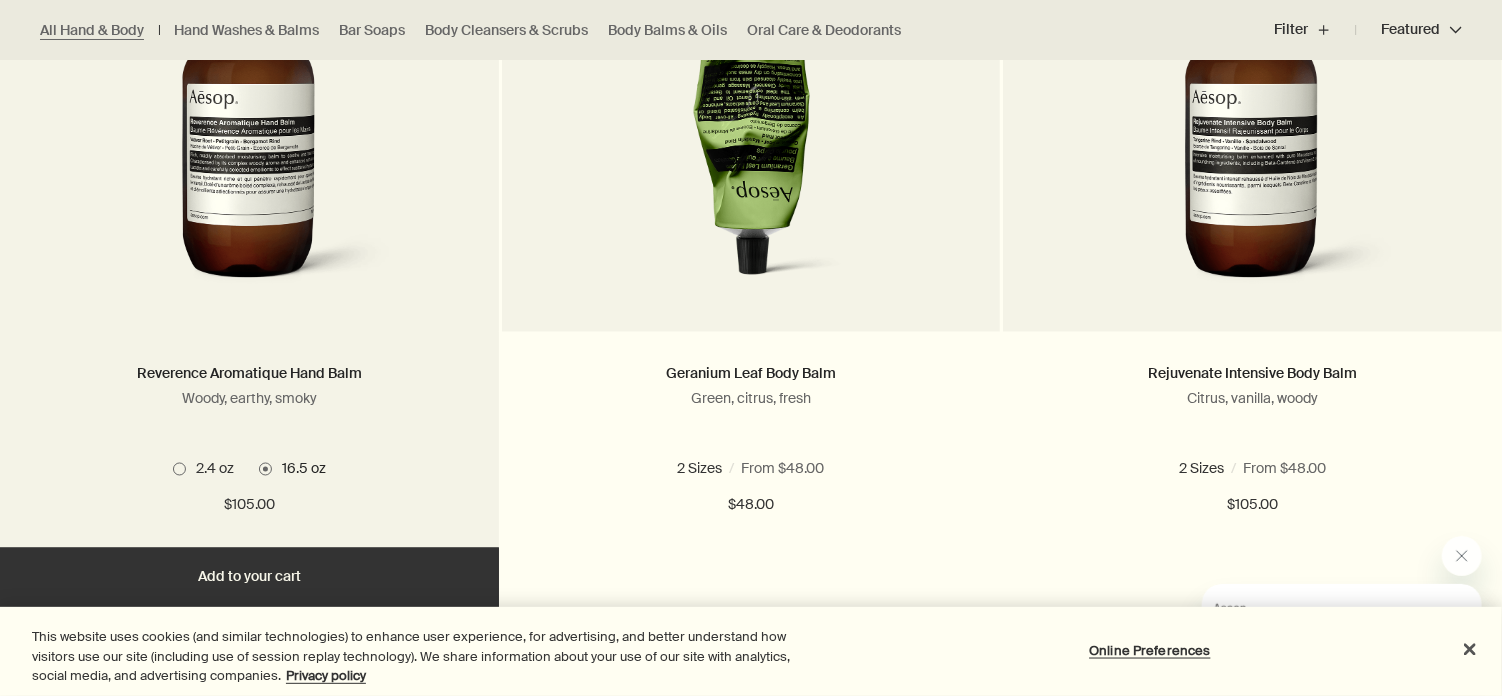 scroll, scrollTop: 1500, scrollLeft: 0, axis: vertical 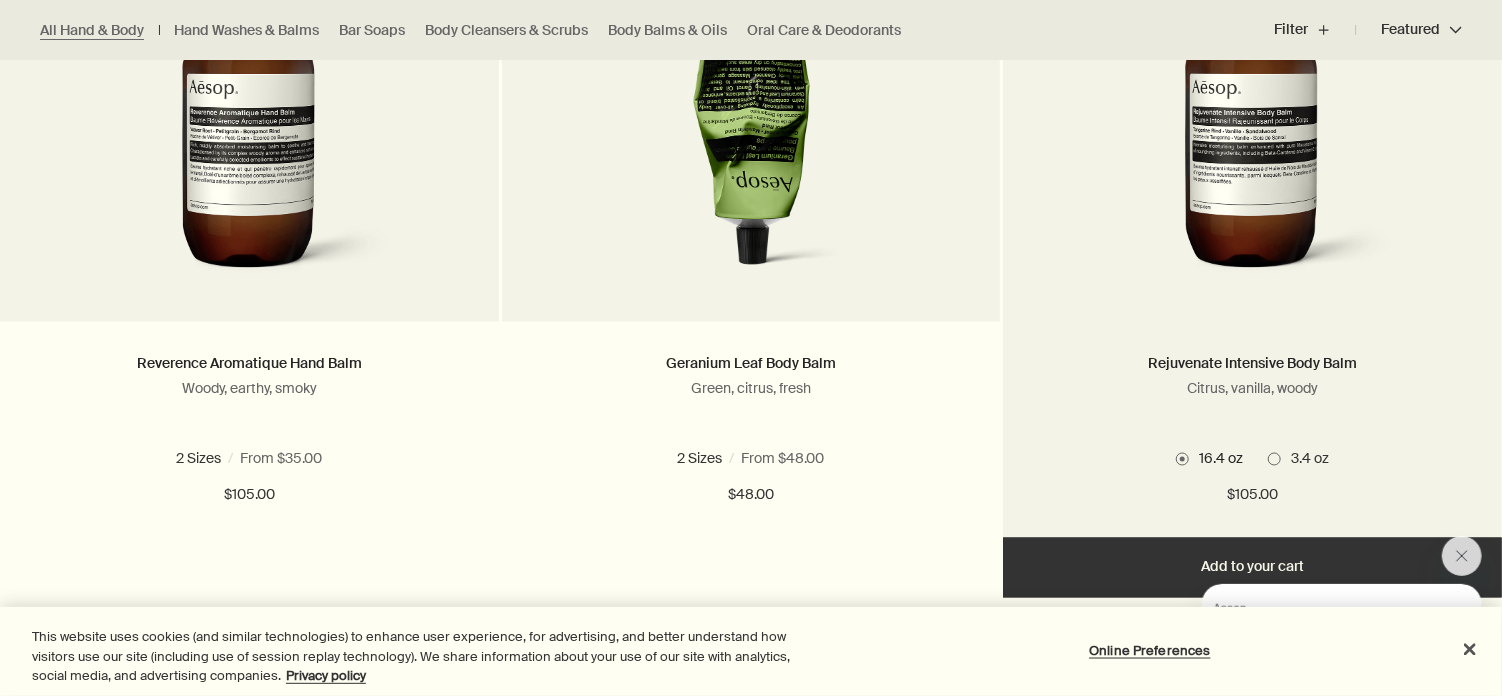 click at bounding box center [1274, 459] 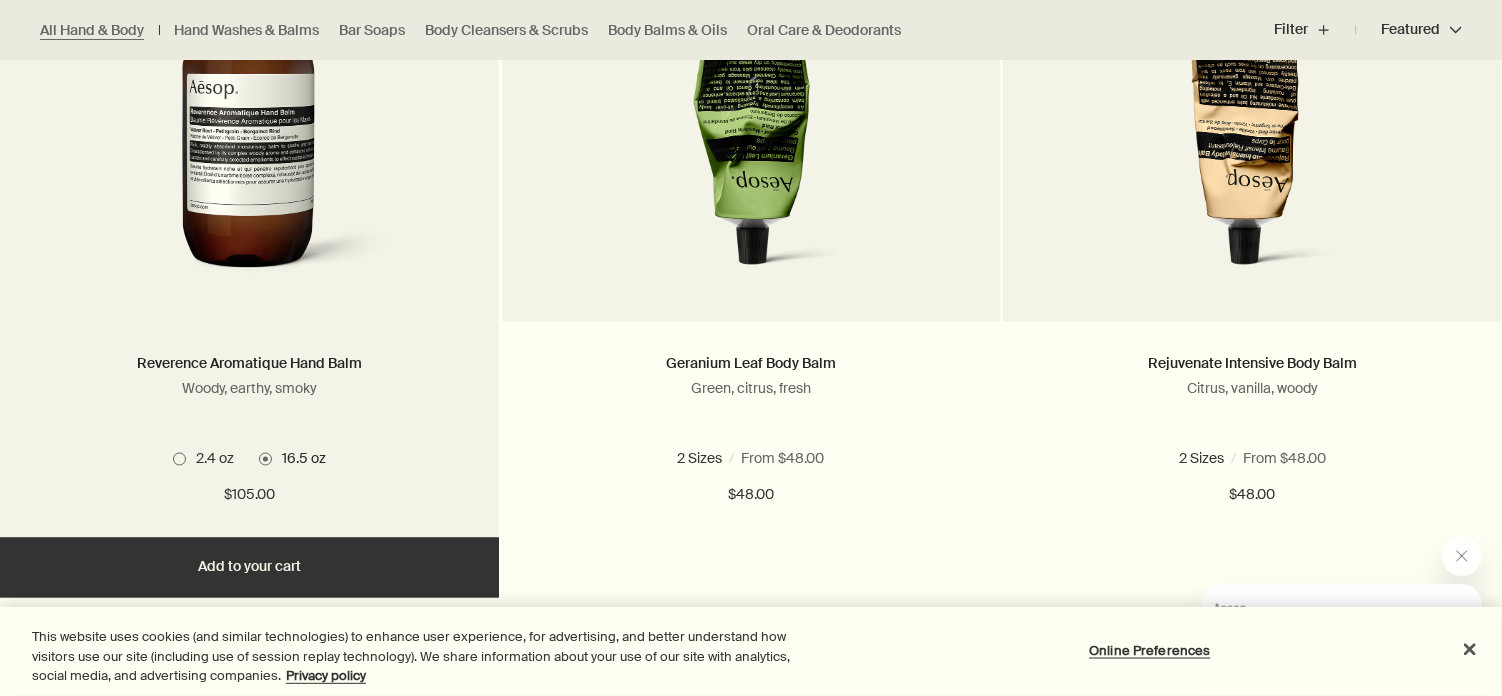 click at bounding box center (179, 459) 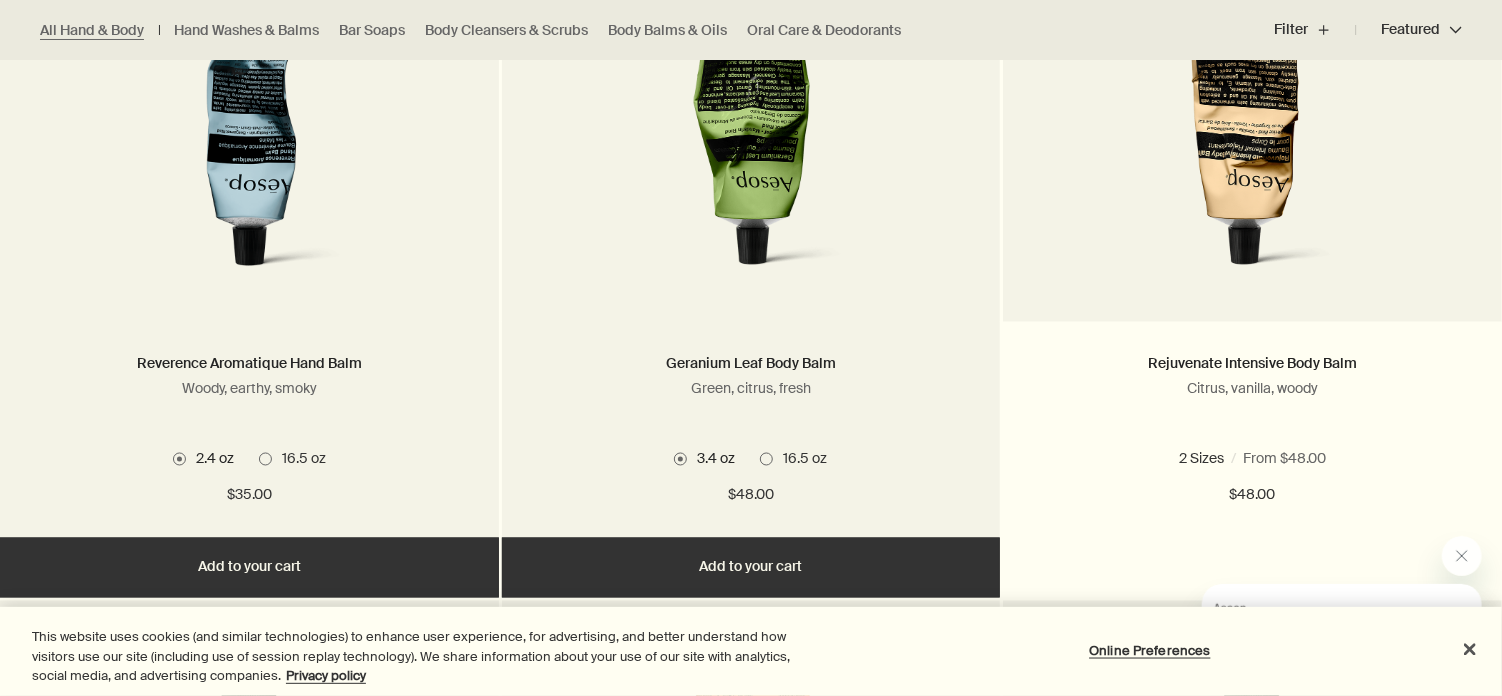 scroll, scrollTop: 1600, scrollLeft: 0, axis: vertical 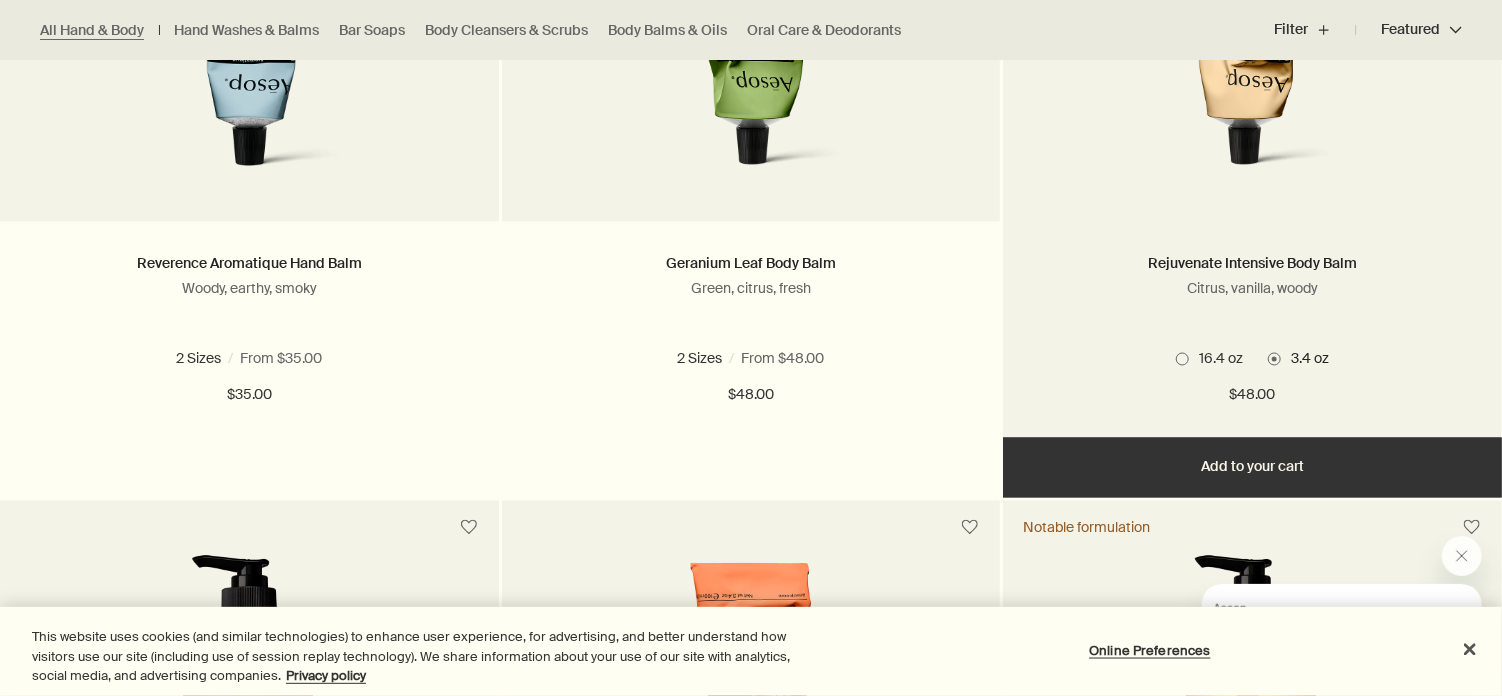 click on "Add Add to your cart" at bounding box center (1252, 468) 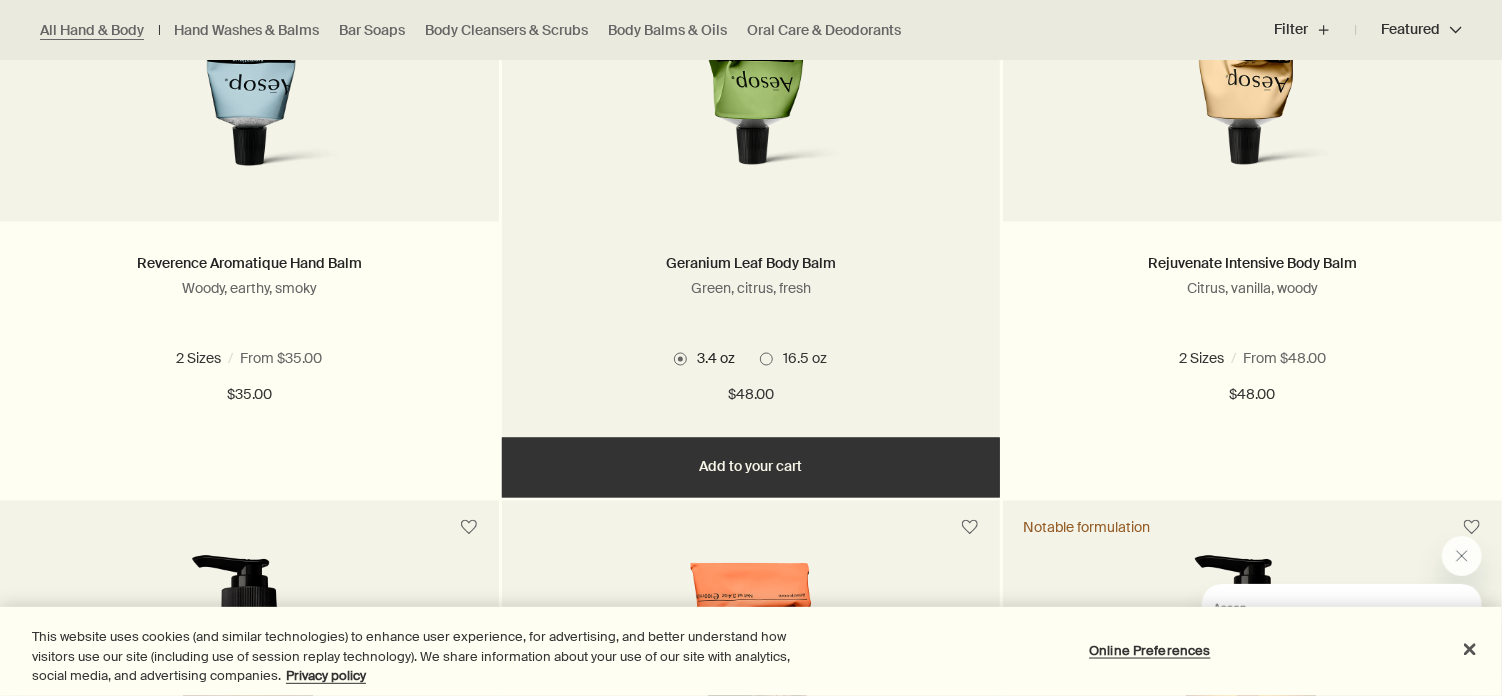 click on "Add Add to your cart" at bounding box center [751, 468] 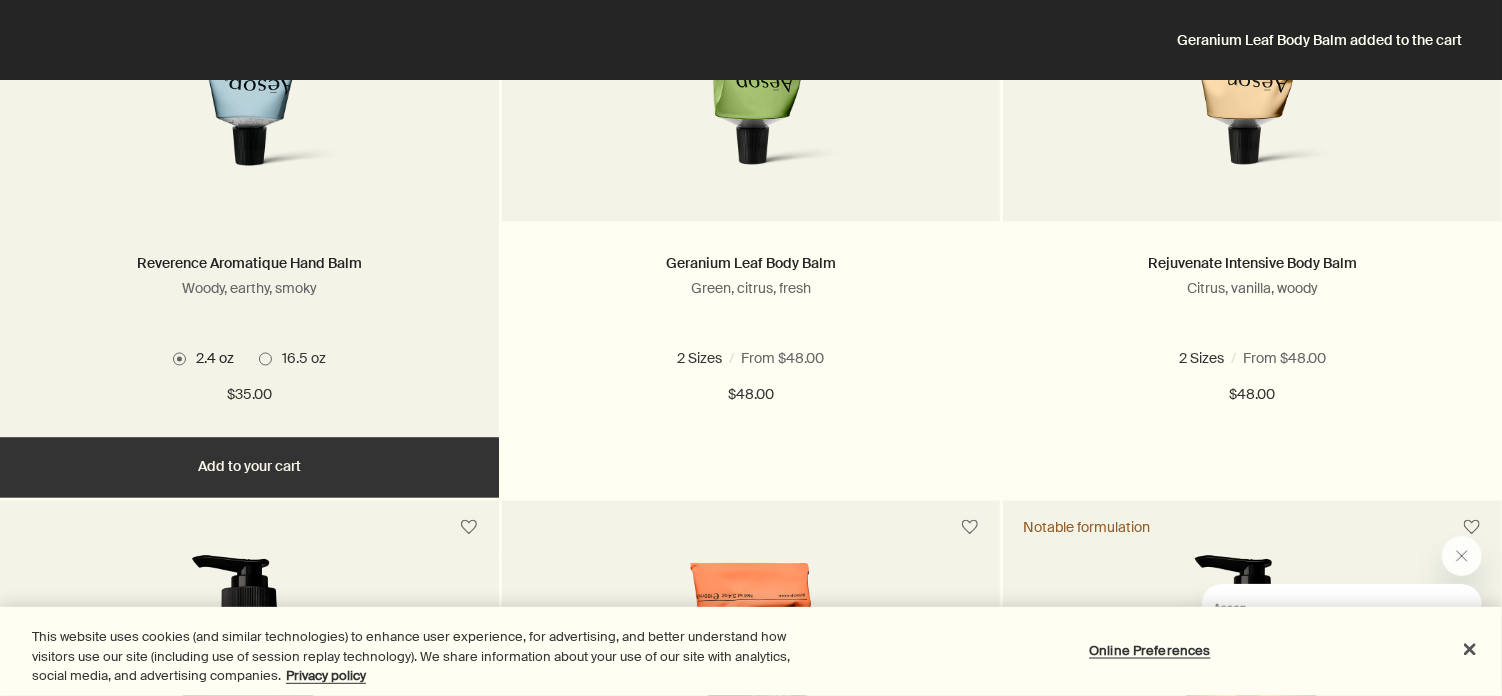 click on "Add Add to your cart" at bounding box center (249, 468) 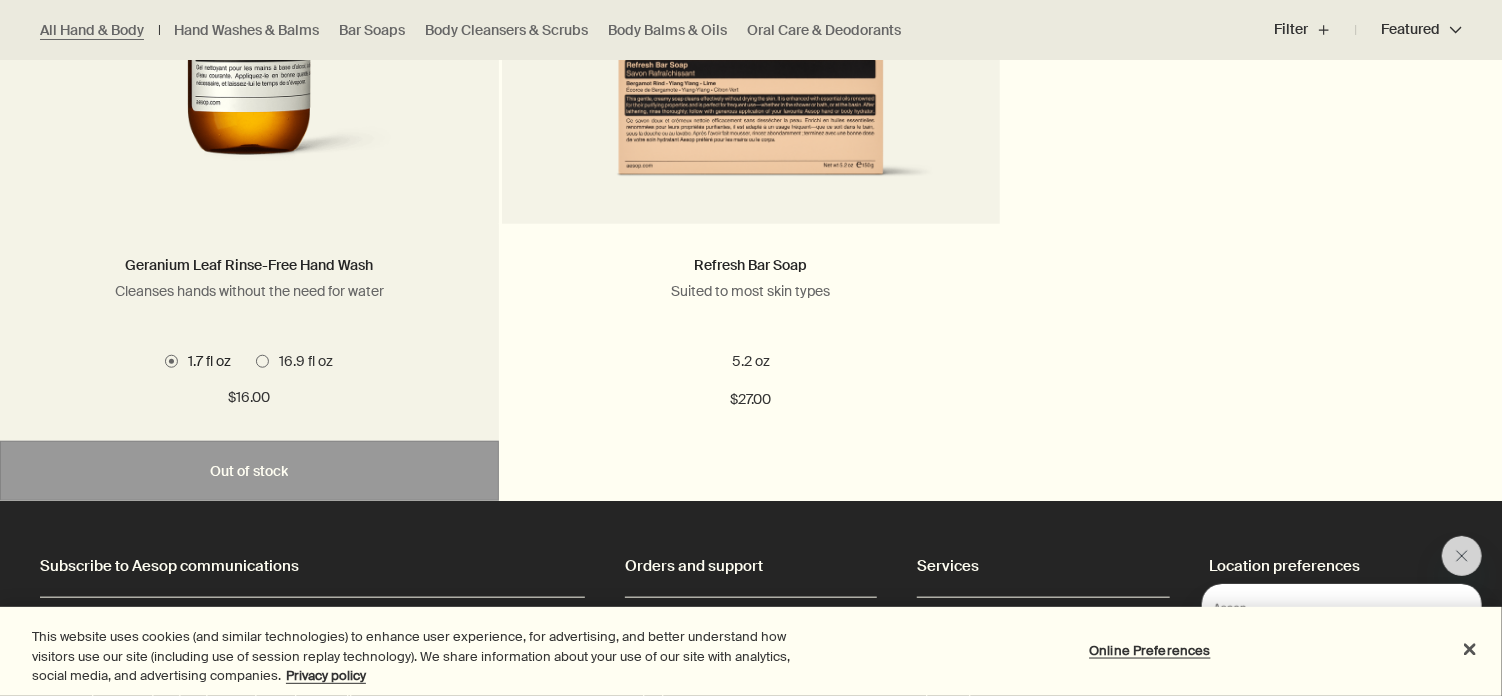 scroll, scrollTop: 8600, scrollLeft: 0, axis: vertical 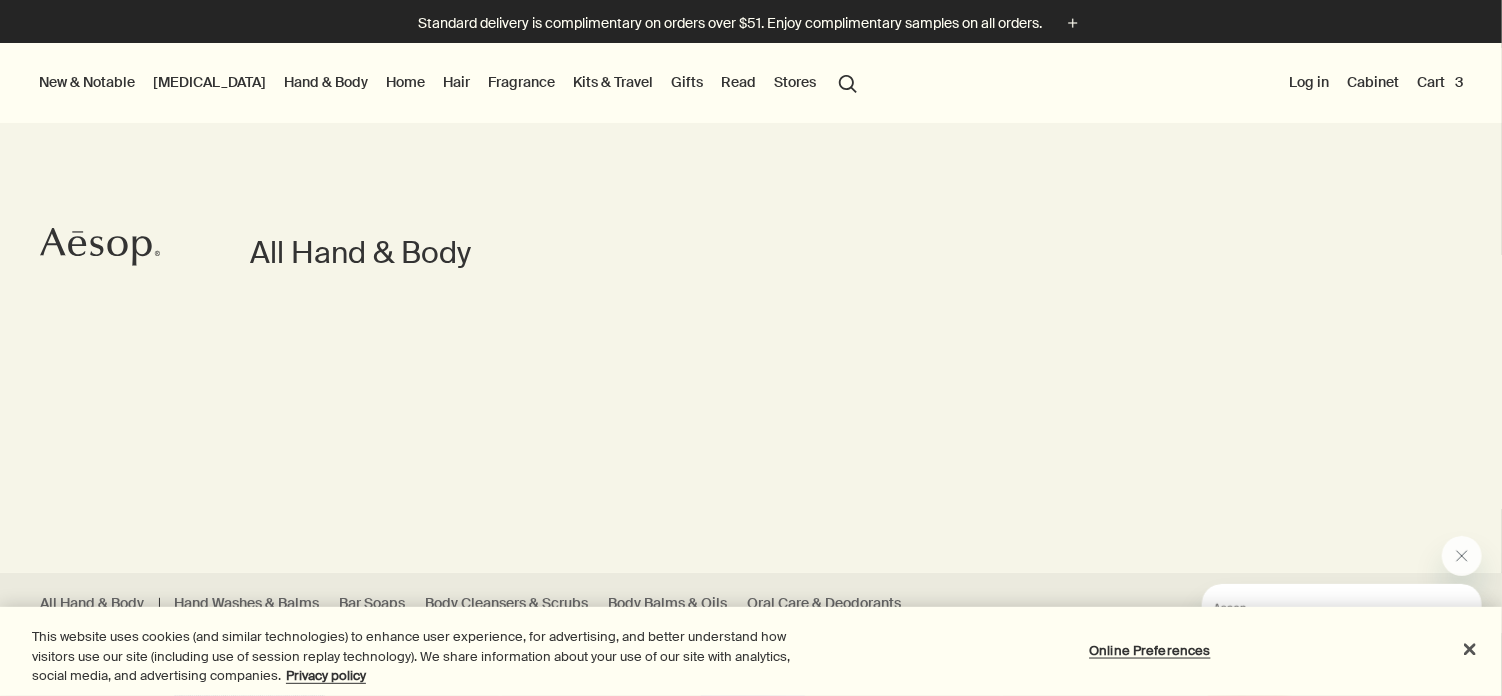 click on "Gifts" at bounding box center (687, 82) 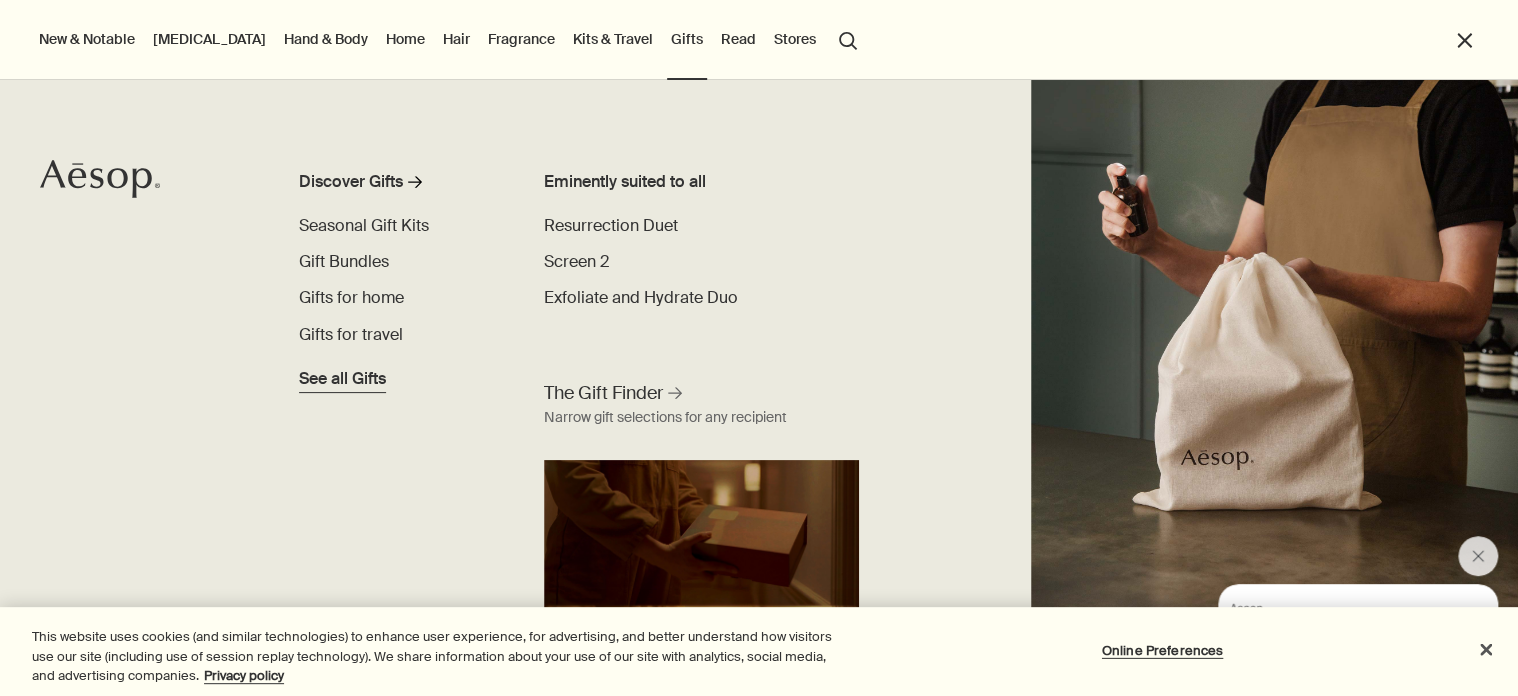 click on "See all Gifts" at bounding box center [342, 379] 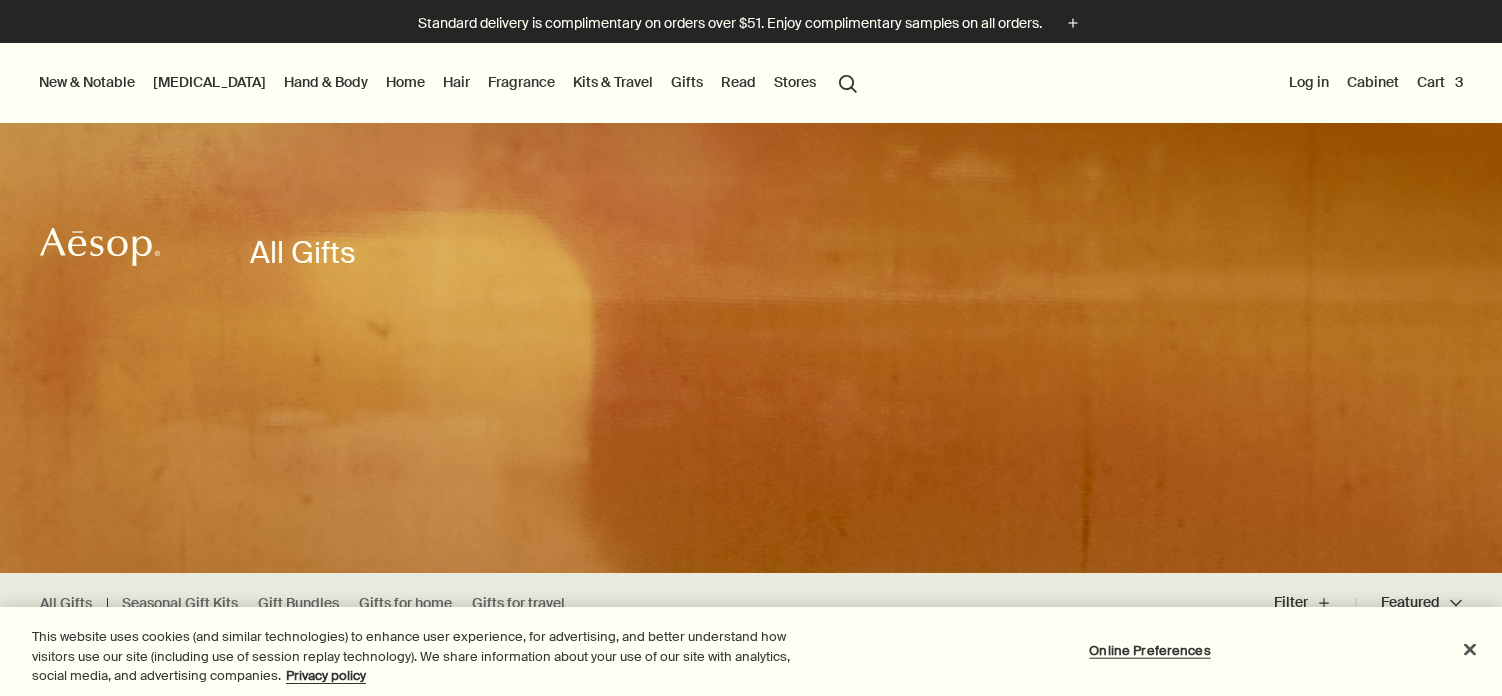 scroll, scrollTop: 0, scrollLeft: 0, axis: both 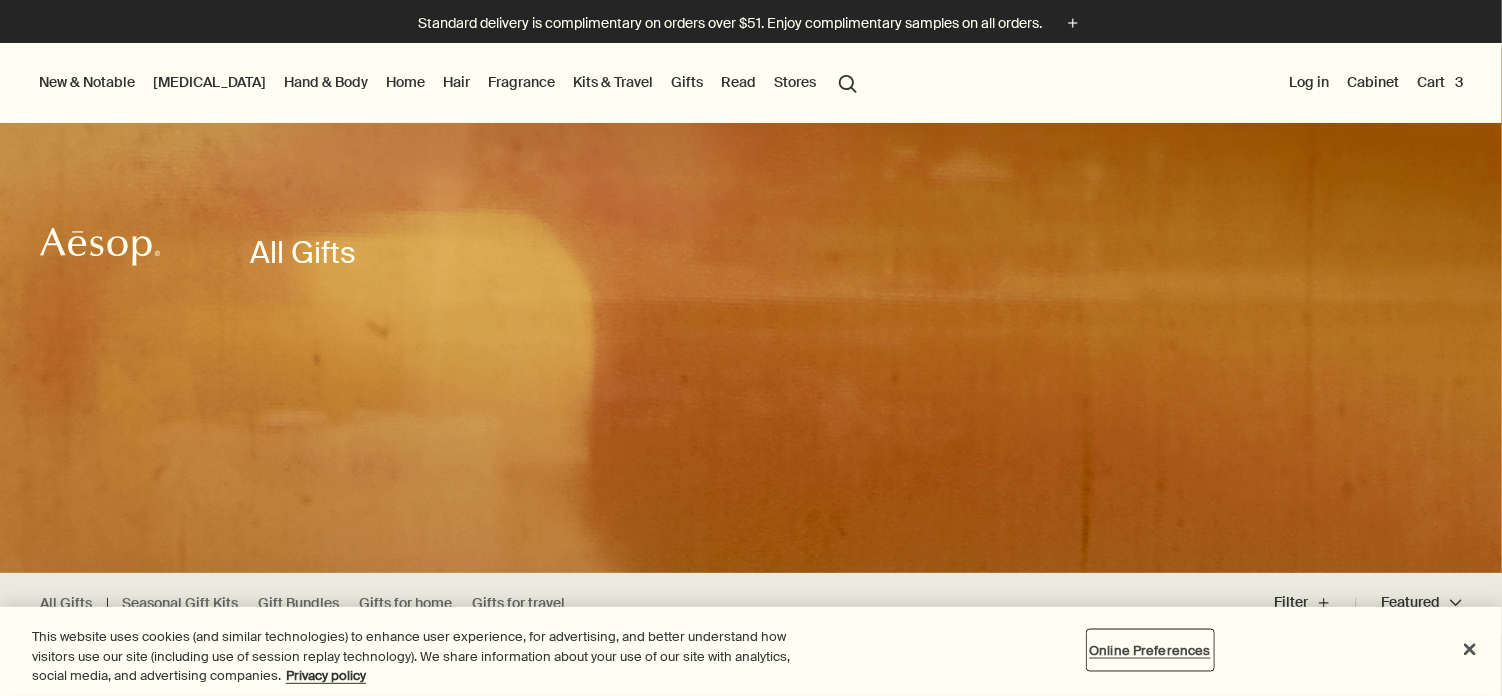click on "Online Preferences" at bounding box center (1150, 650) 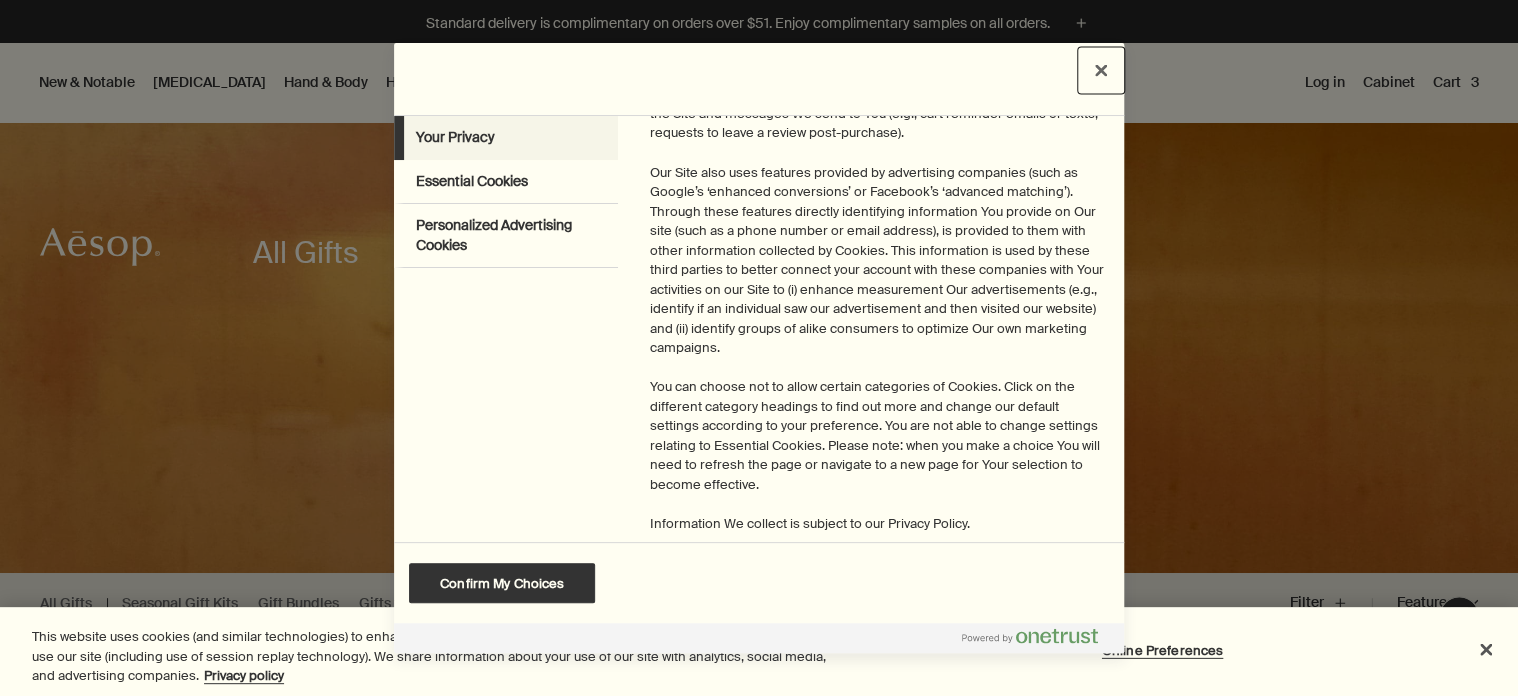 scroll, scrollTop: 452, scrollLeft: 0, axis: vertical 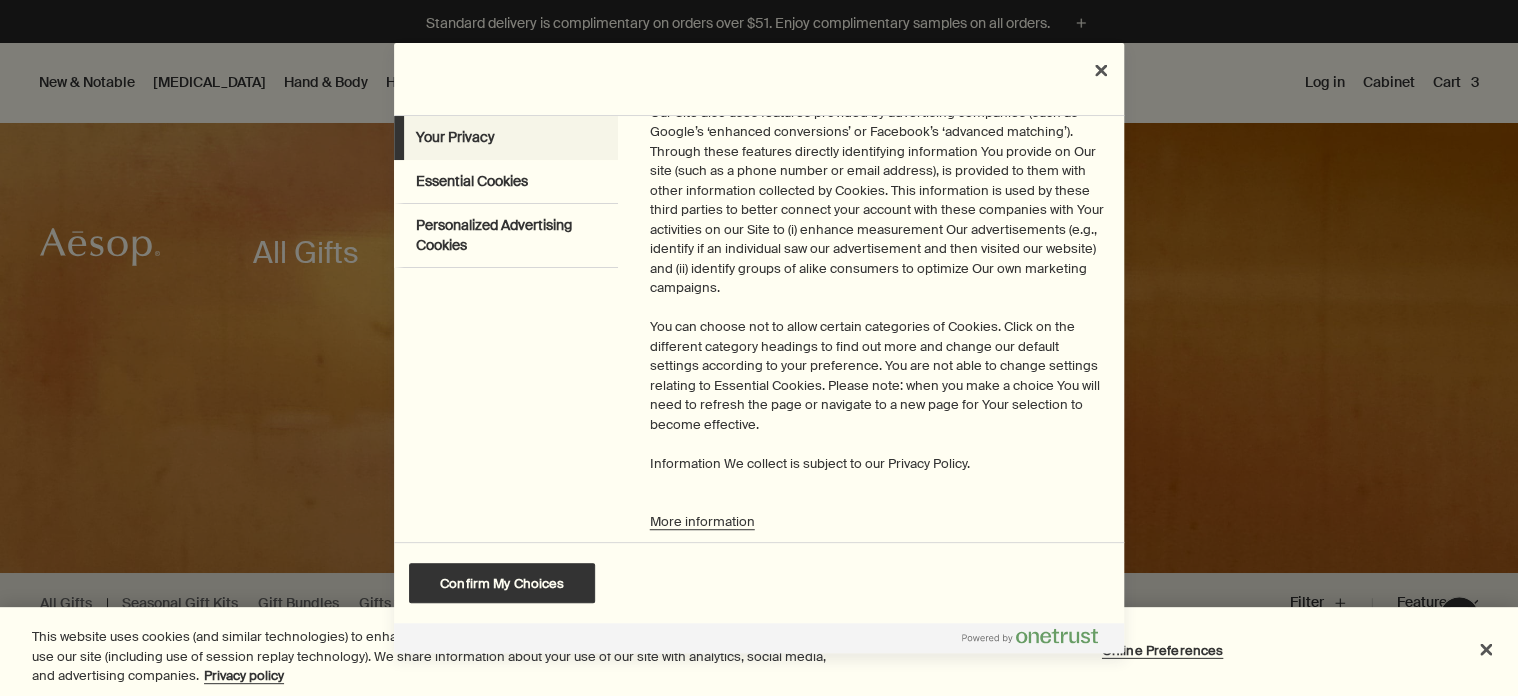 click at bounding box center (759, 696) 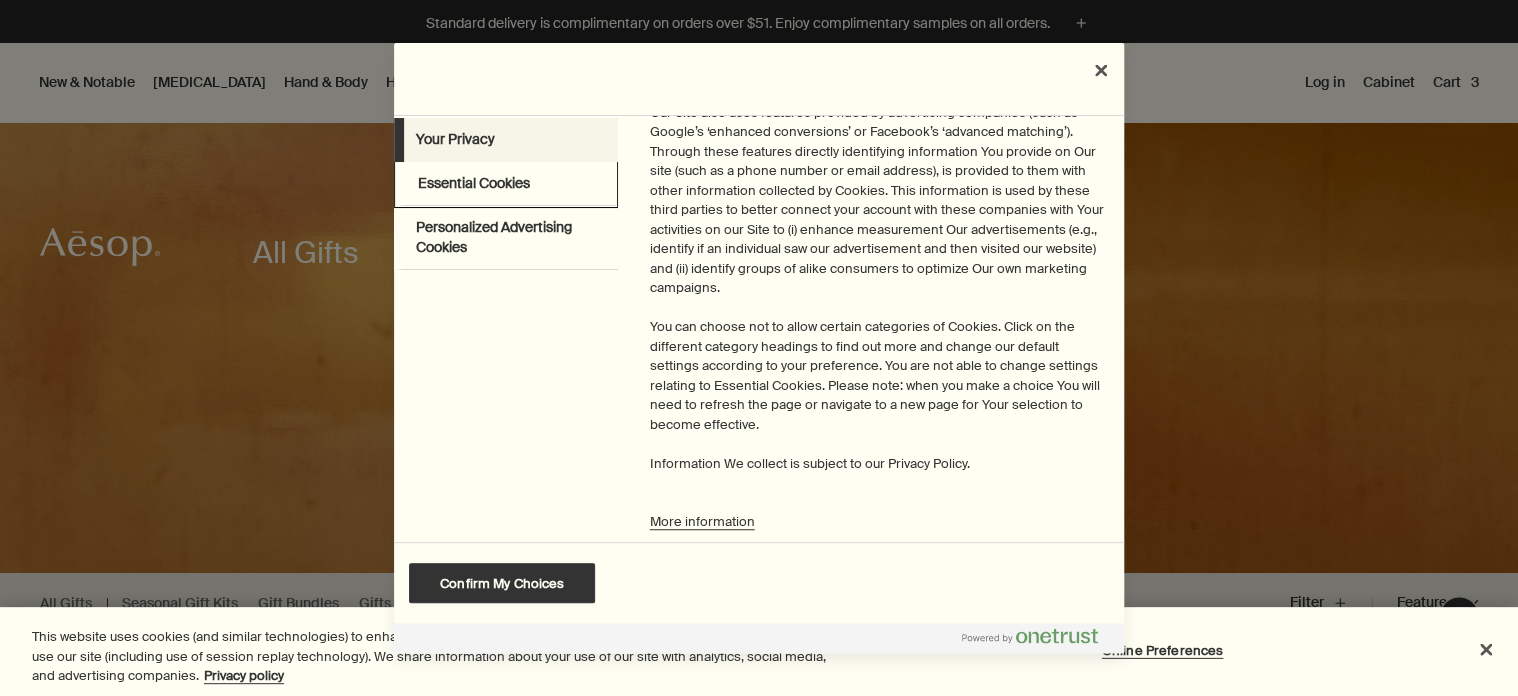 click on "Essential Cookies" at bounding box center [474, 184] 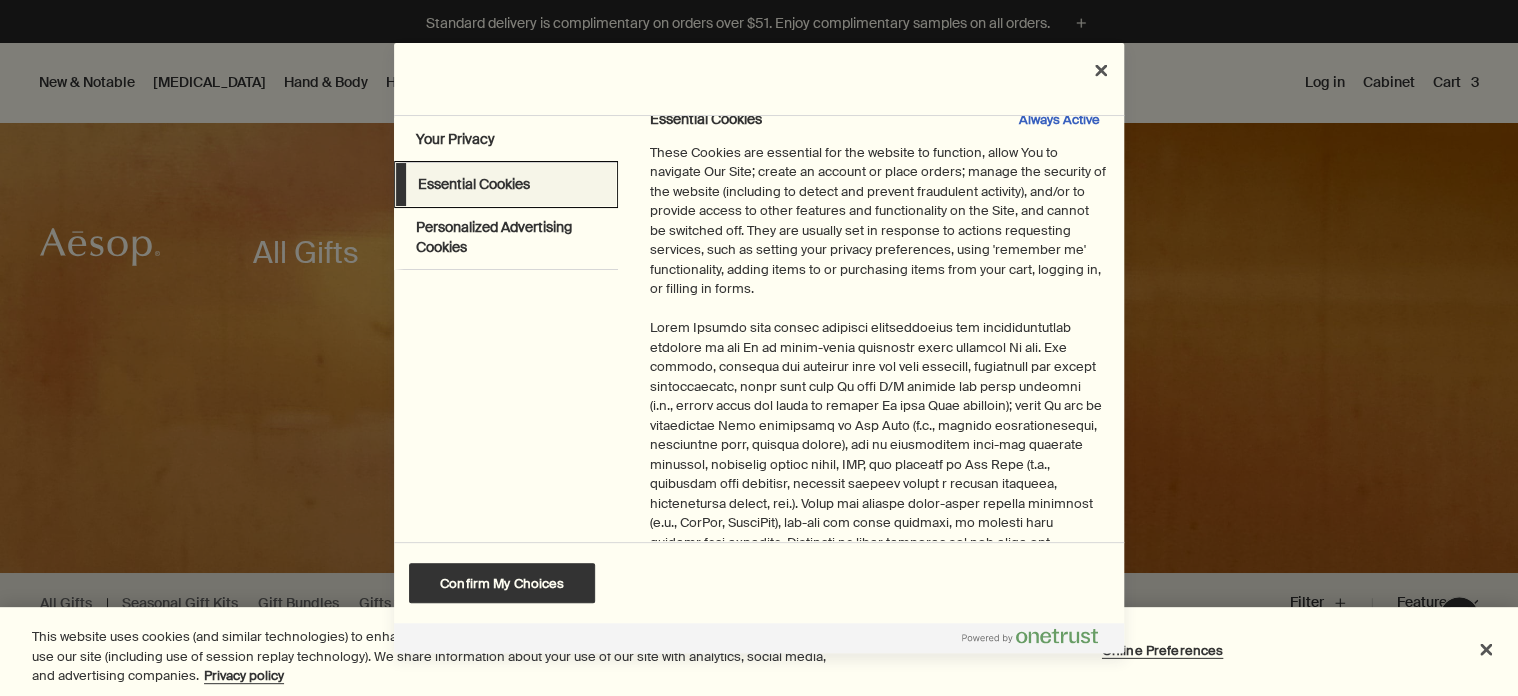scroll, scrollTop: 0, scrollLeft: 0, axis: both 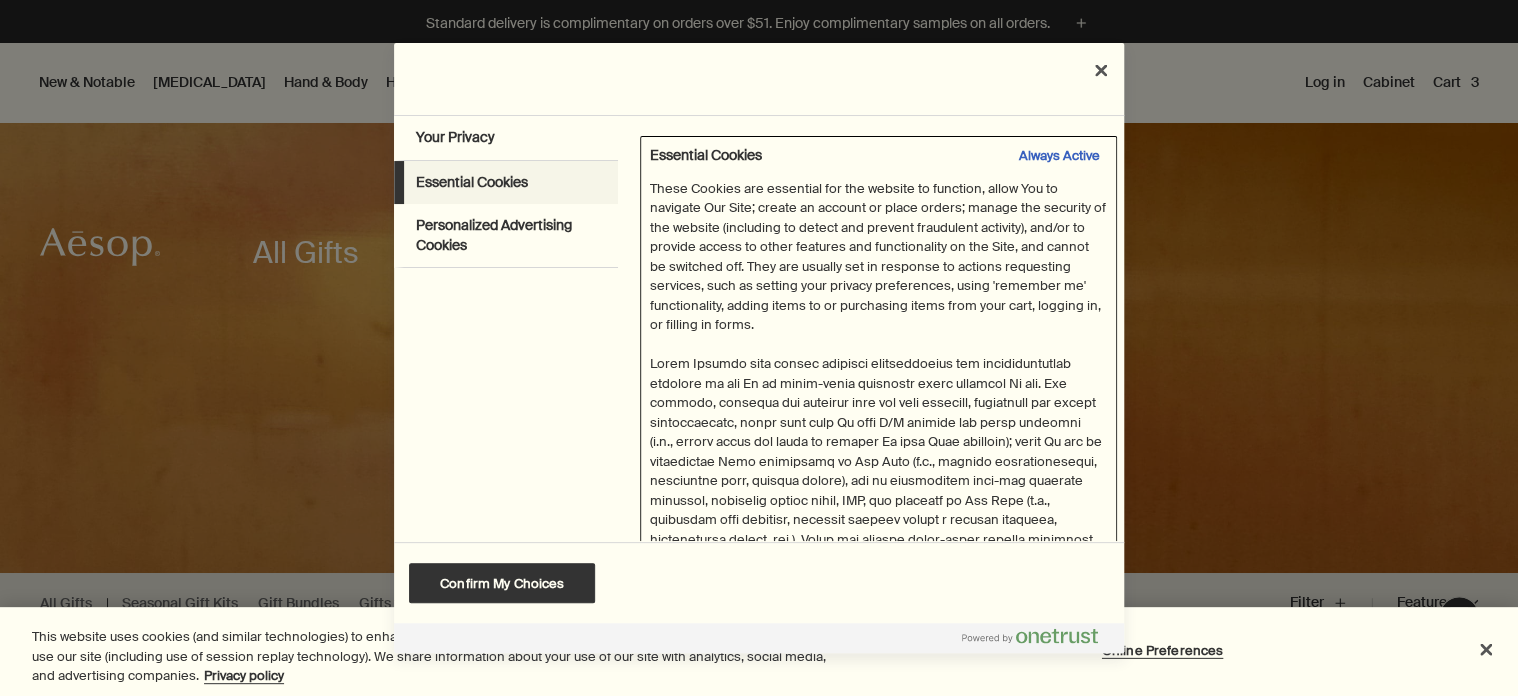 click on "Always Active" at bounding box center (1059, 156) 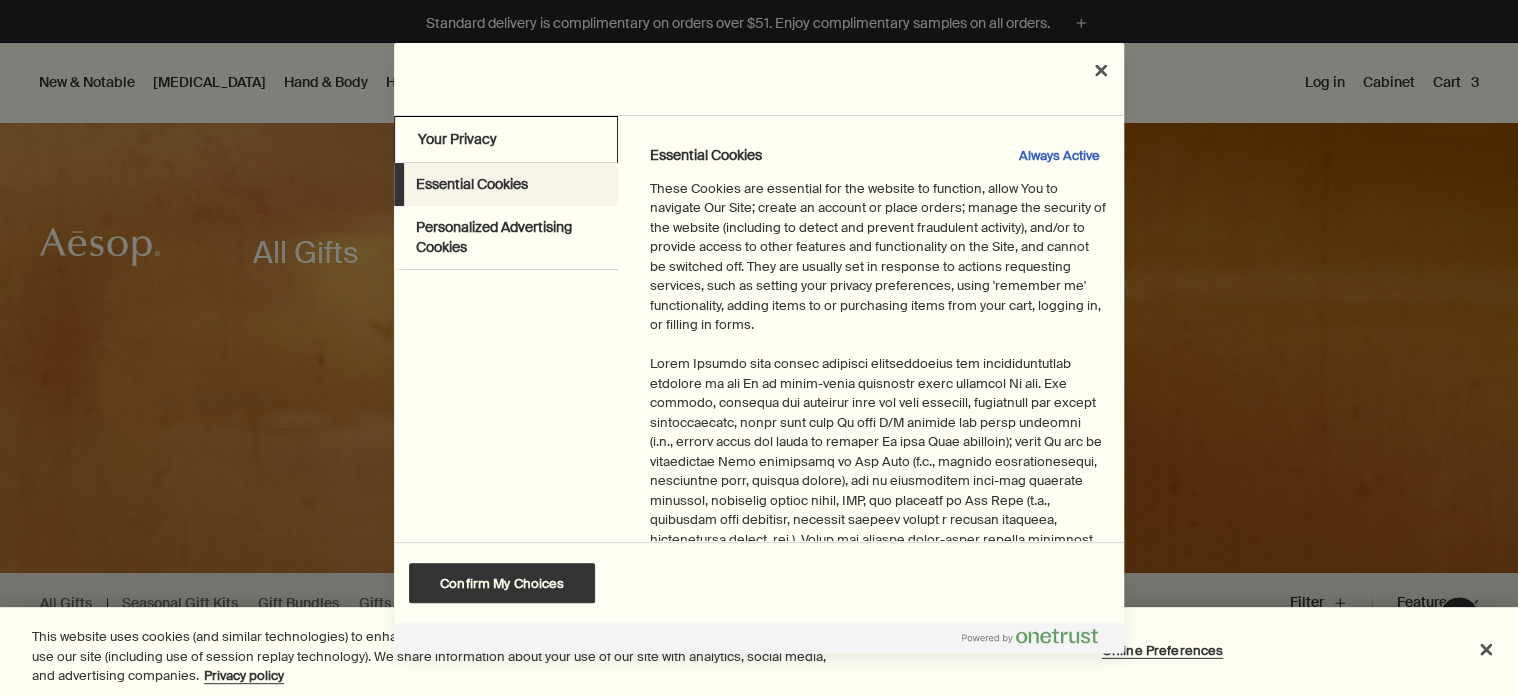 click on "Your Privacy" at bounding box center (506, 140) 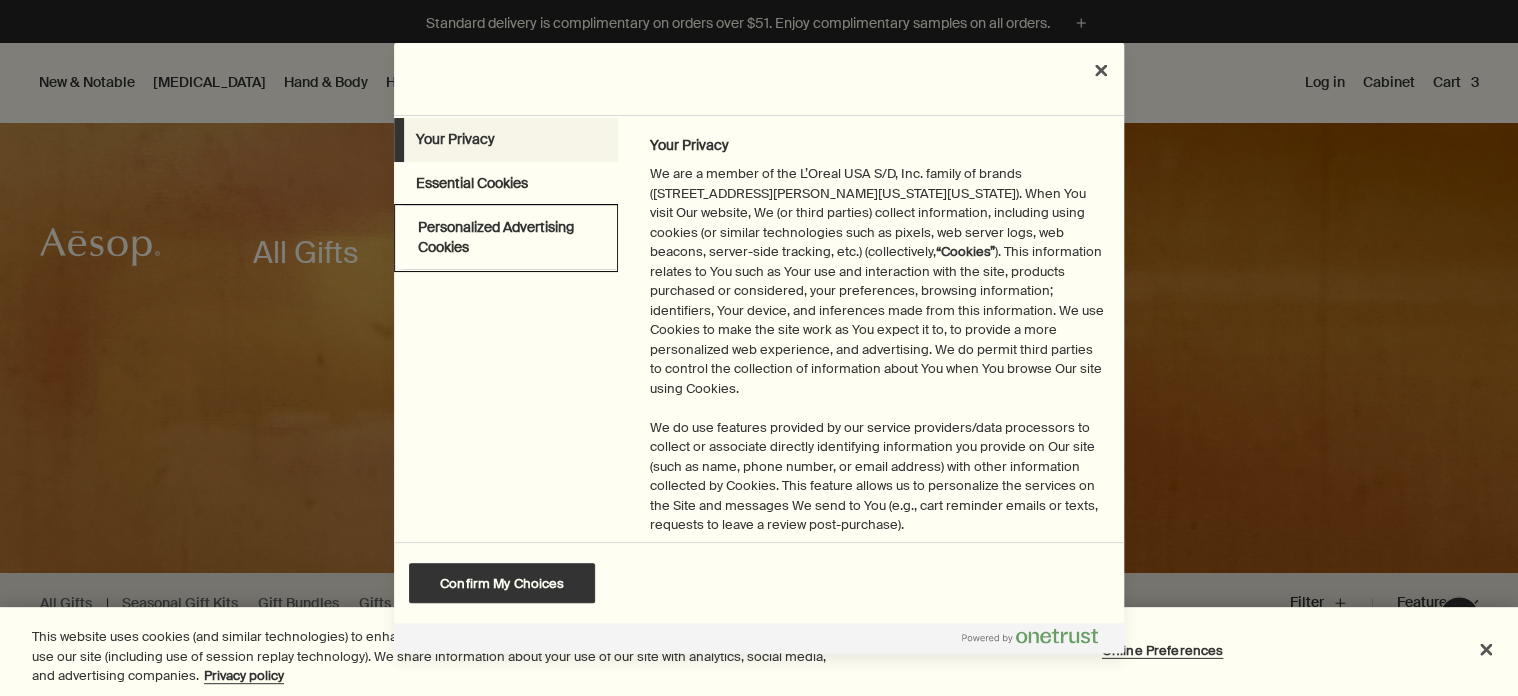 click on "Personalized Advertising Cookies" at bounding box center [514, 237] 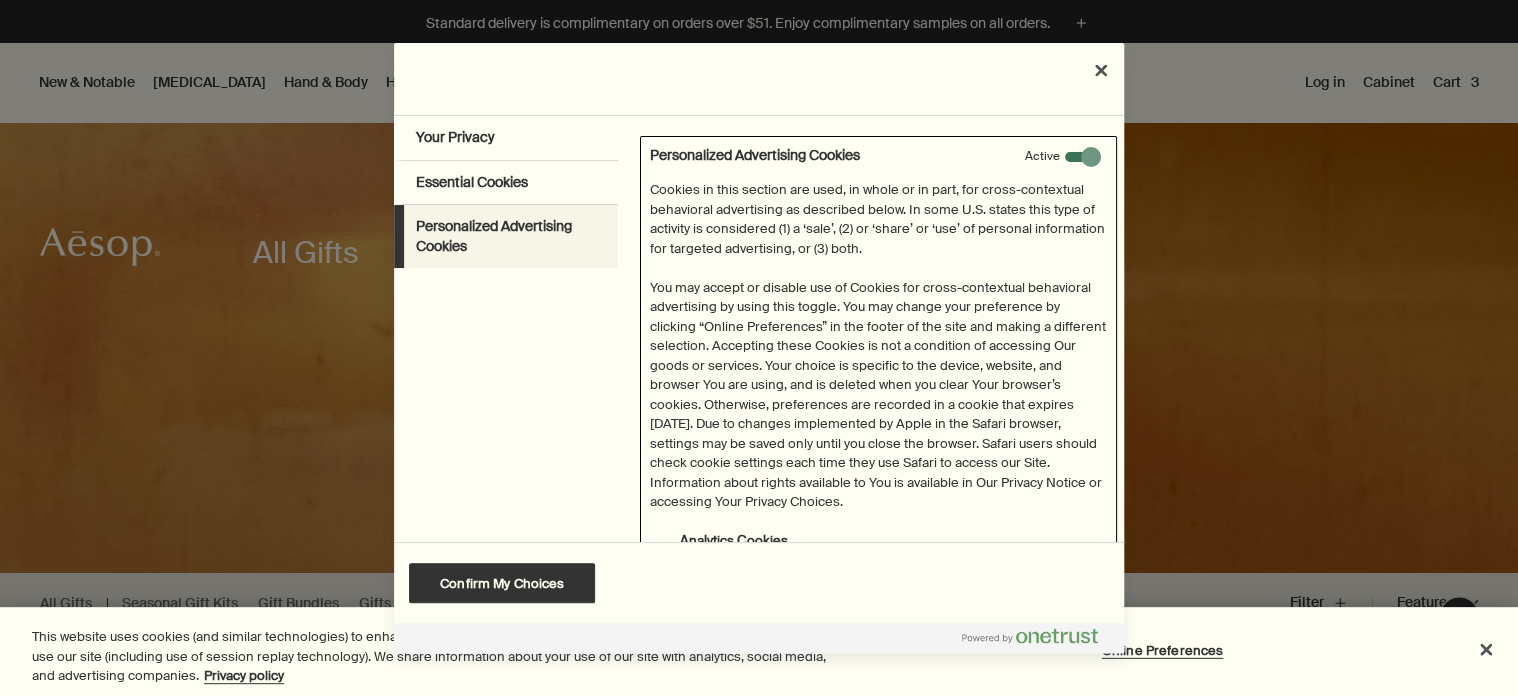 click at bounding box center (1082, 157) 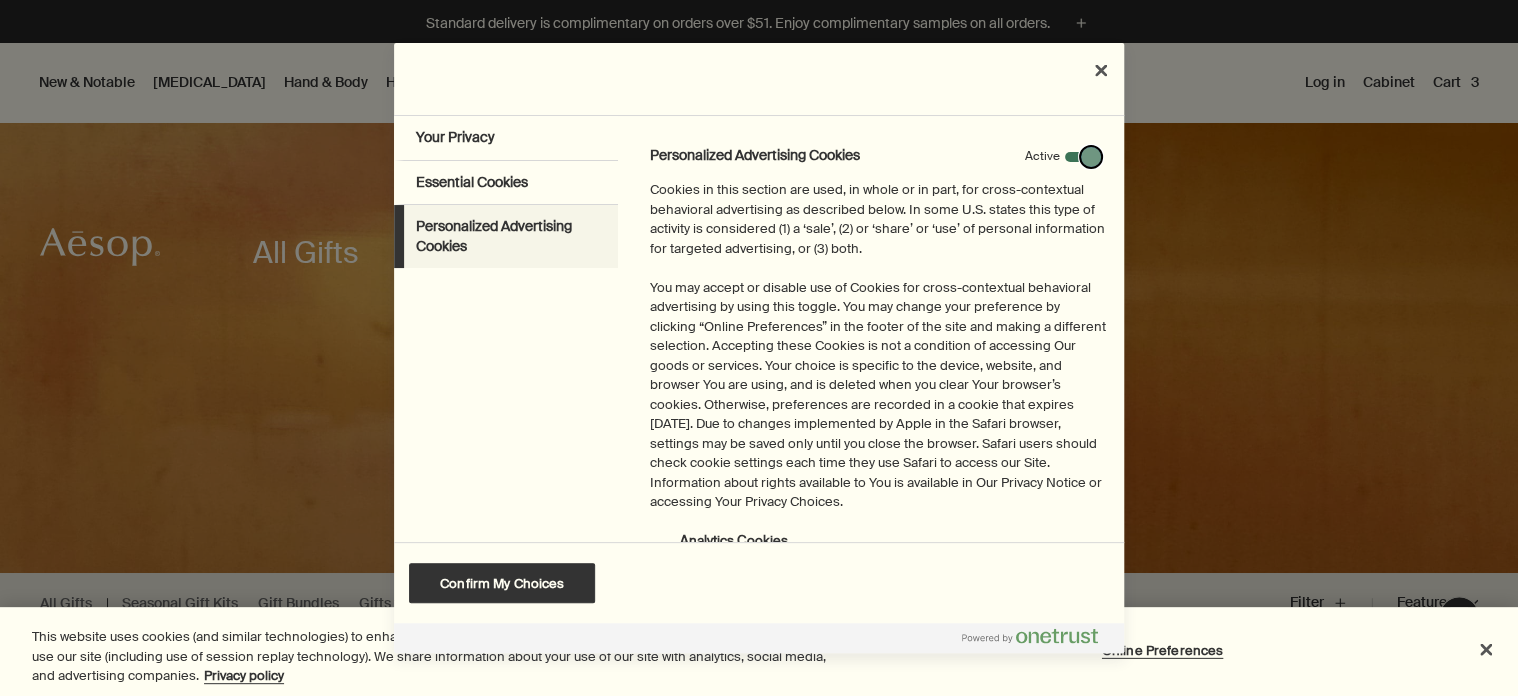 click on "Personalized Advertising Cookies" at bounding box center (1065, 146) 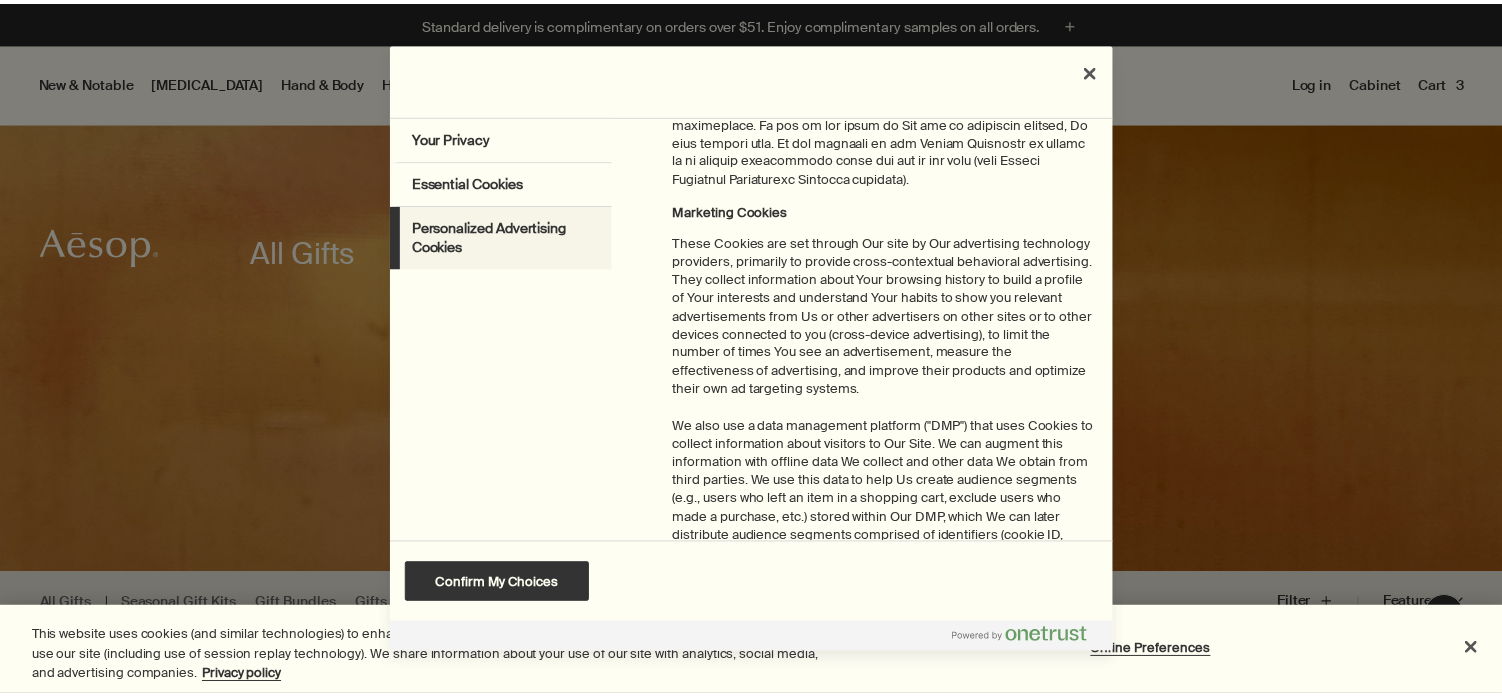 scroll, scrollTop: 844, scrollLeft: 0, axis: vertical 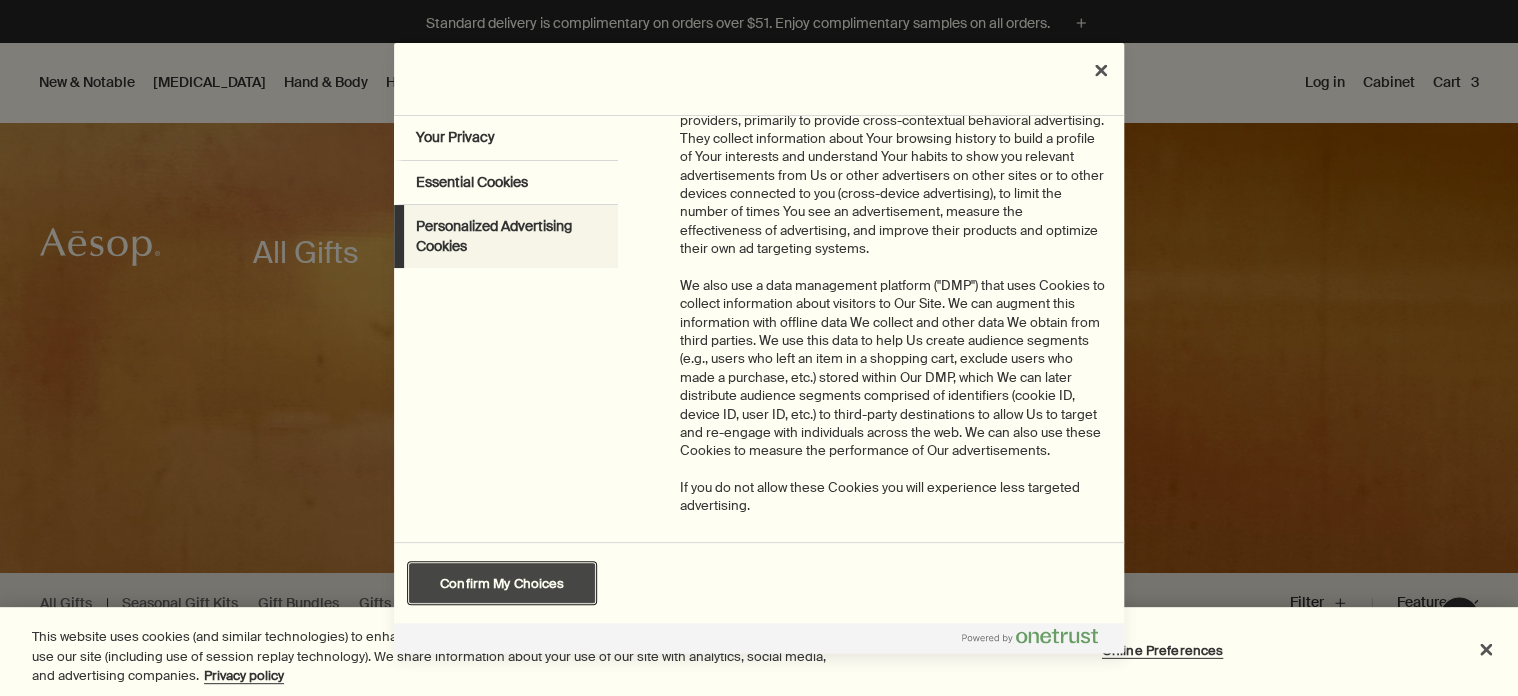 click on "Confirm My Choices" at bounding box center [502, 583] 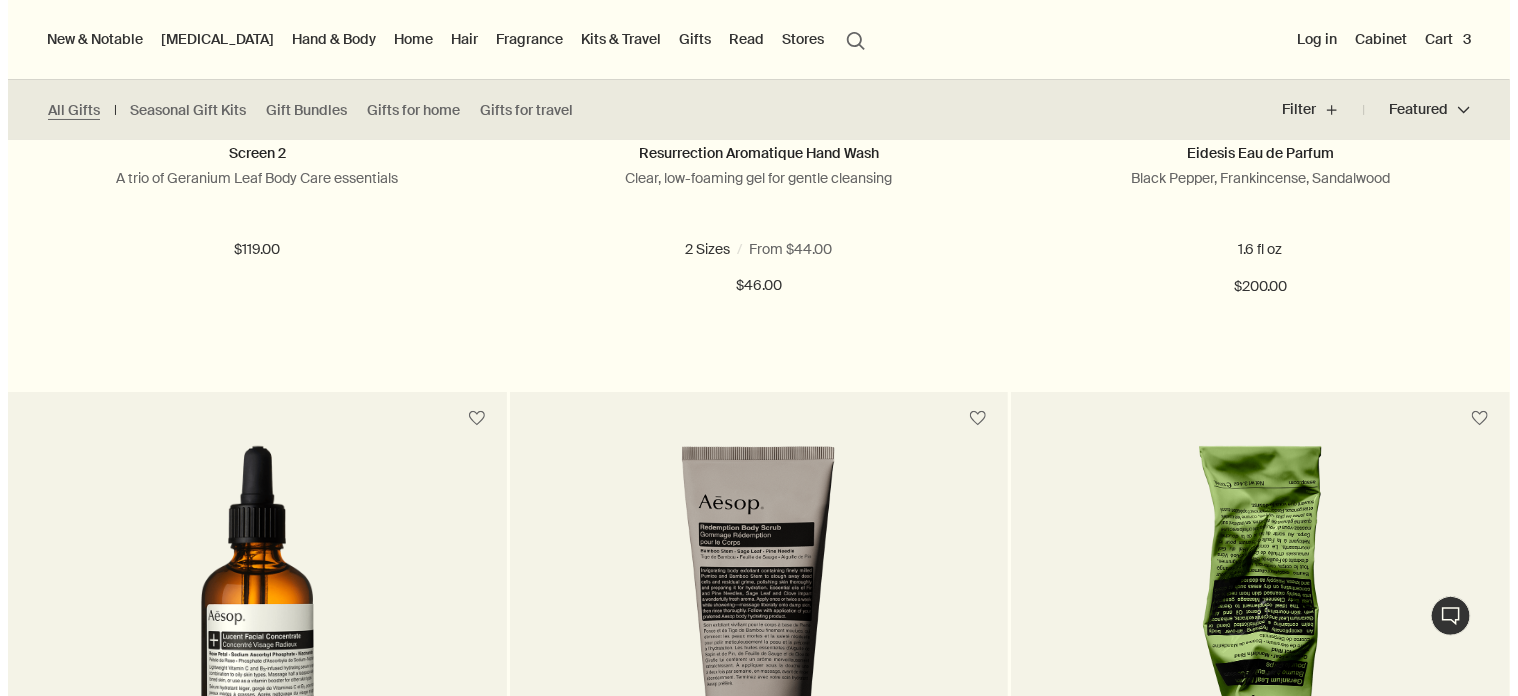 scroll, scrollTop: 0, scrollLeft: 0, axis: both 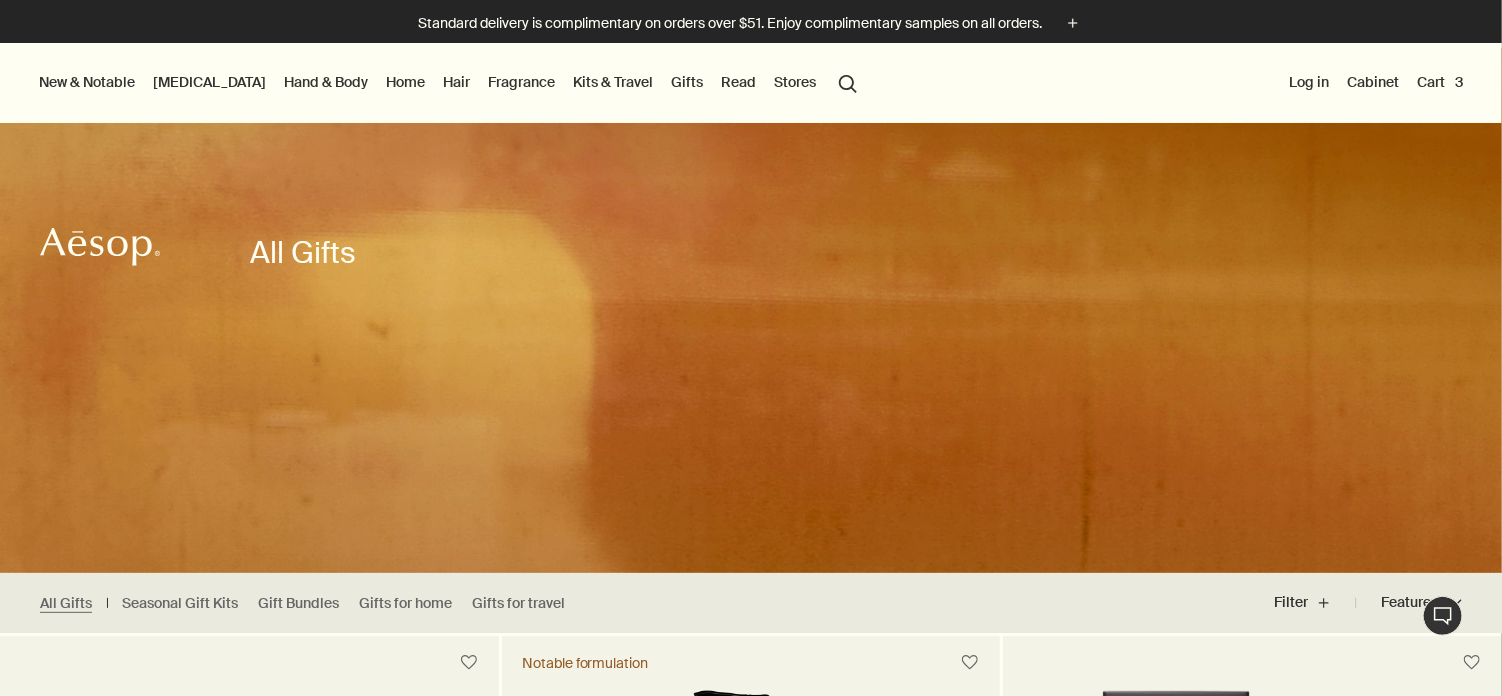 click on "Cart 3" at bounding box center [1440, 82] 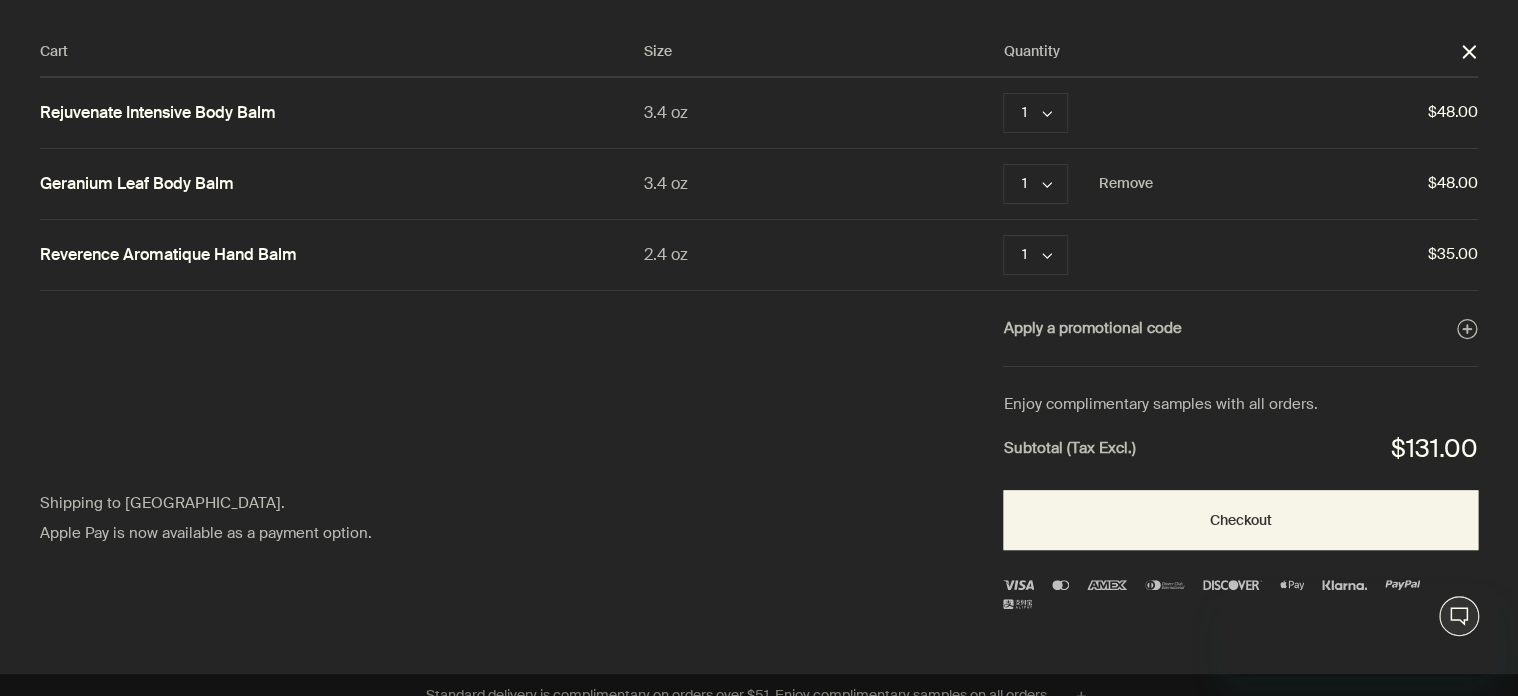 scroll, scrollTop: 0, scrollLeft: 0, axis: both 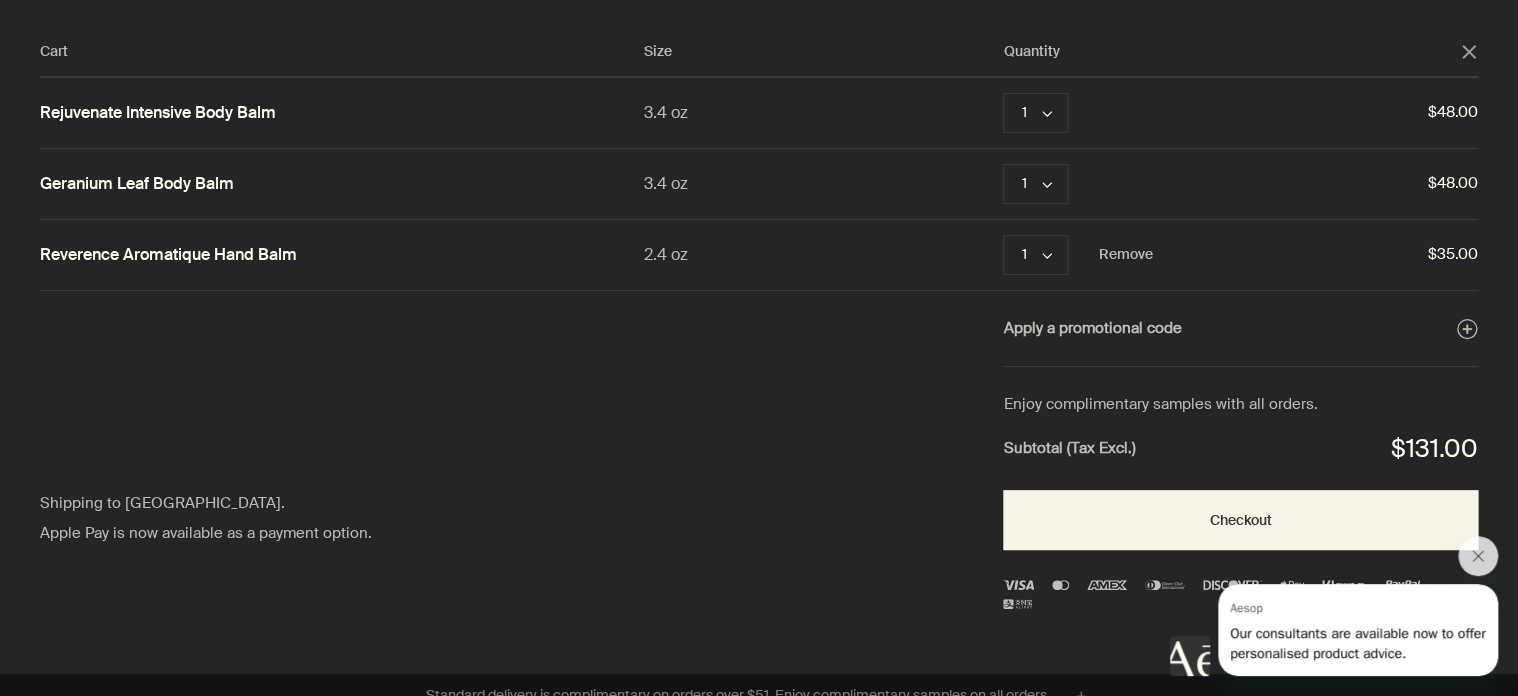 click on "Reverence Aromatique Hand Balm" at bounding box center (168, 255) 